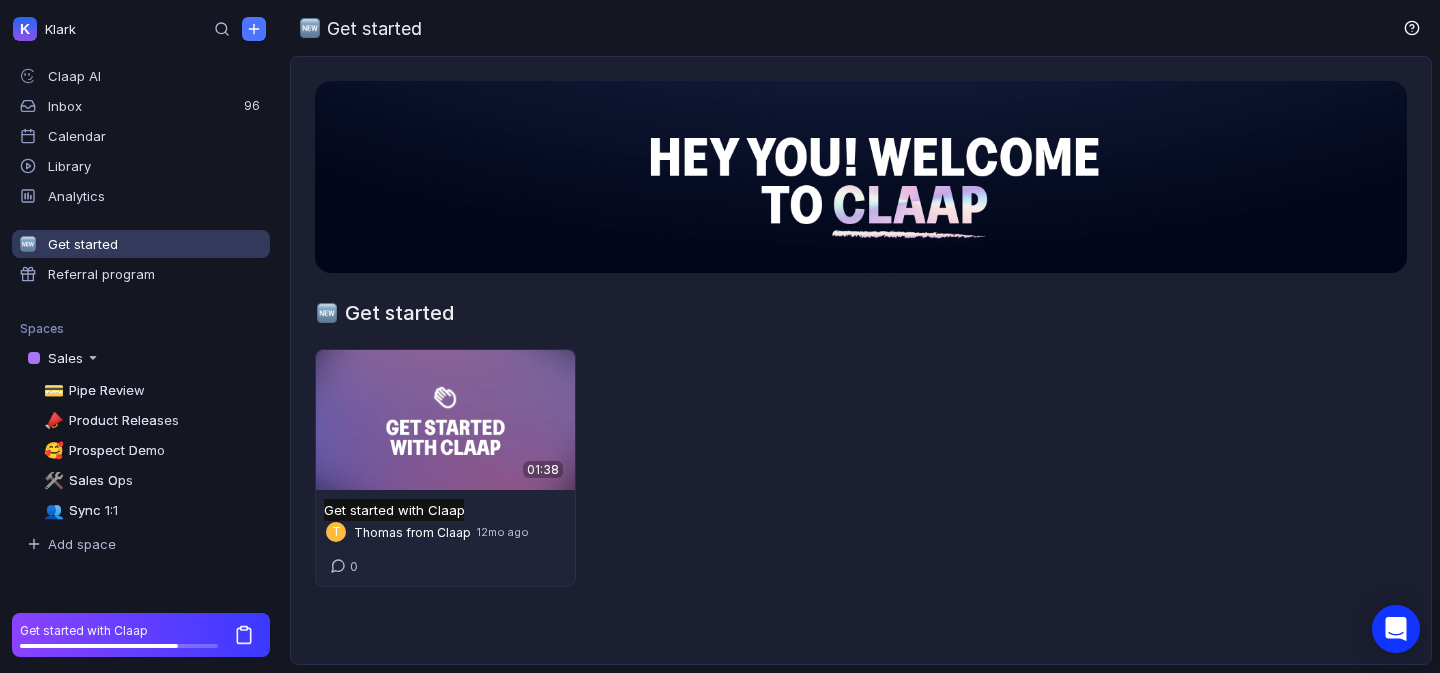 scroll, scrollTop: 0, scrollLeft: 0, axis: both 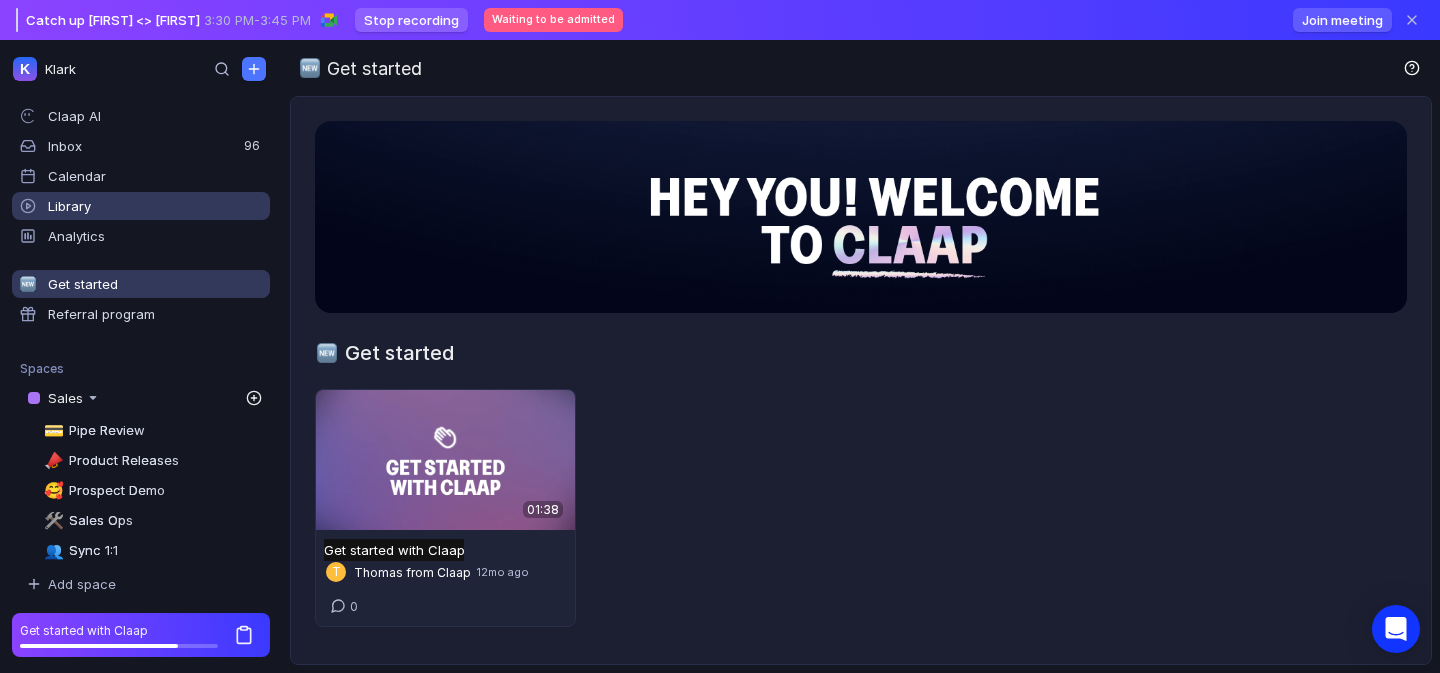 click on "Library" at bounding box center (69, 206) 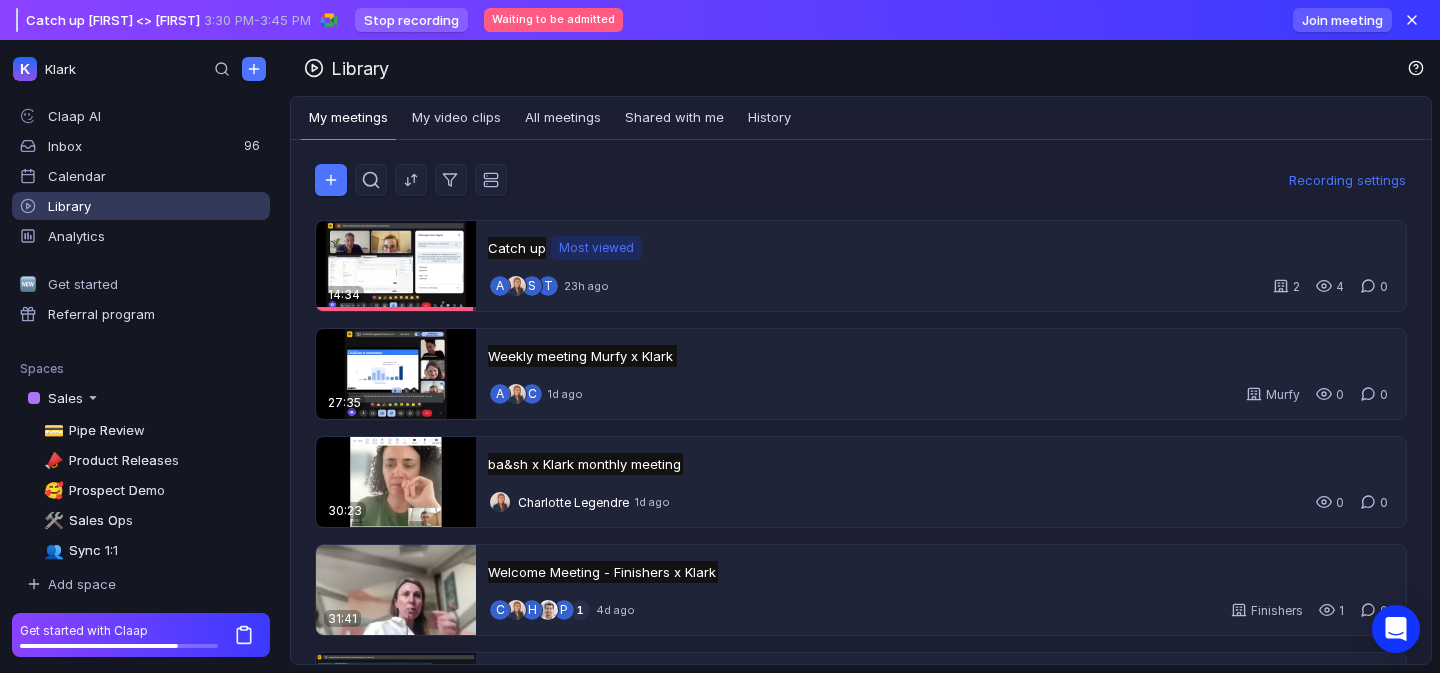 click at bounding box center [1412, 20] 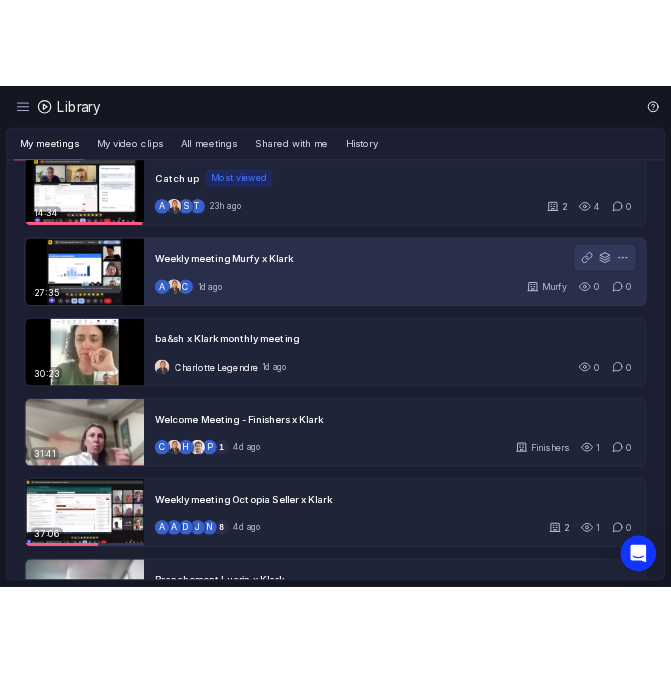 scroll, scrollTop: 0, scrollLeft: 0, axis: both 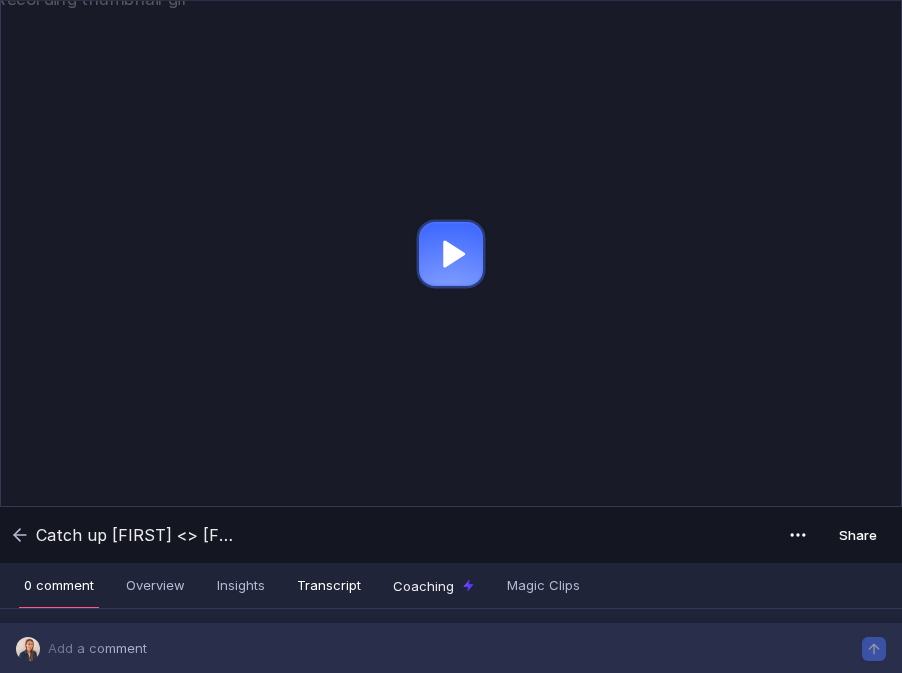 click on "Transcript" at bounding box center (329, 585) 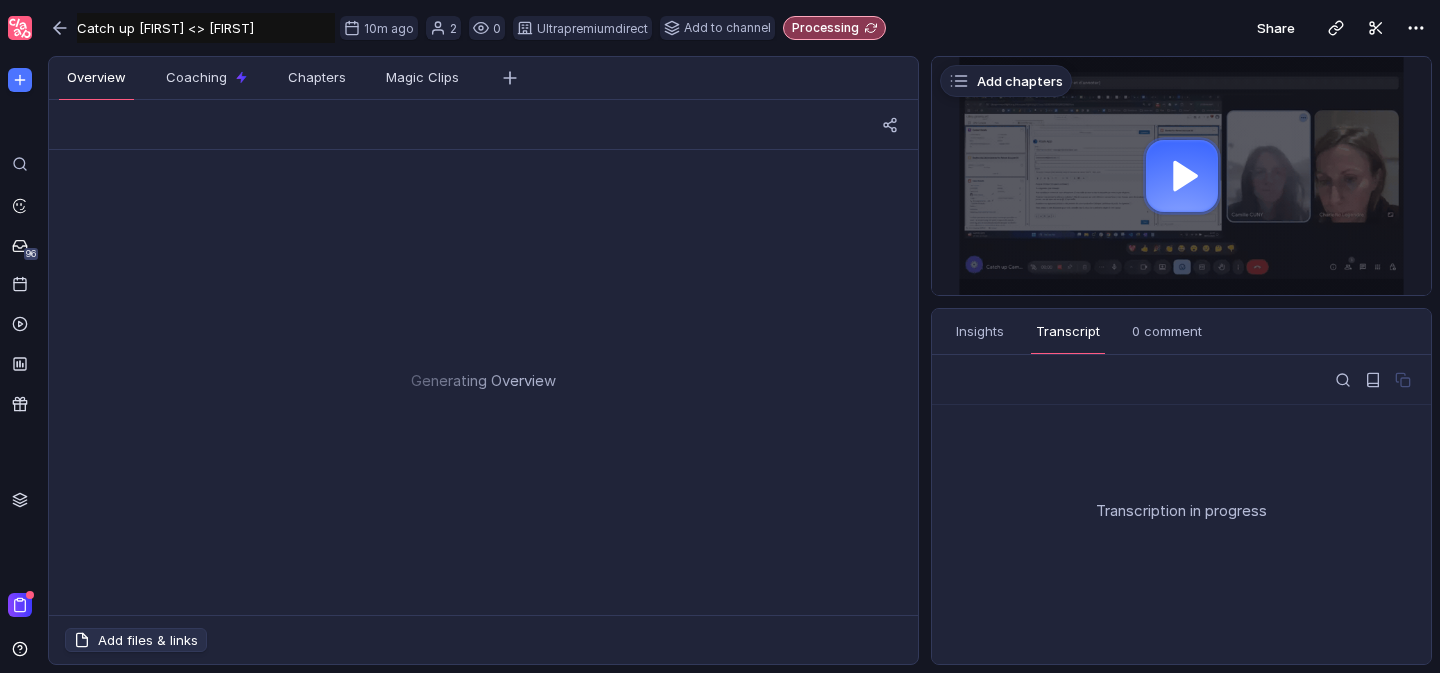 click at bounding box center (1181, 176) 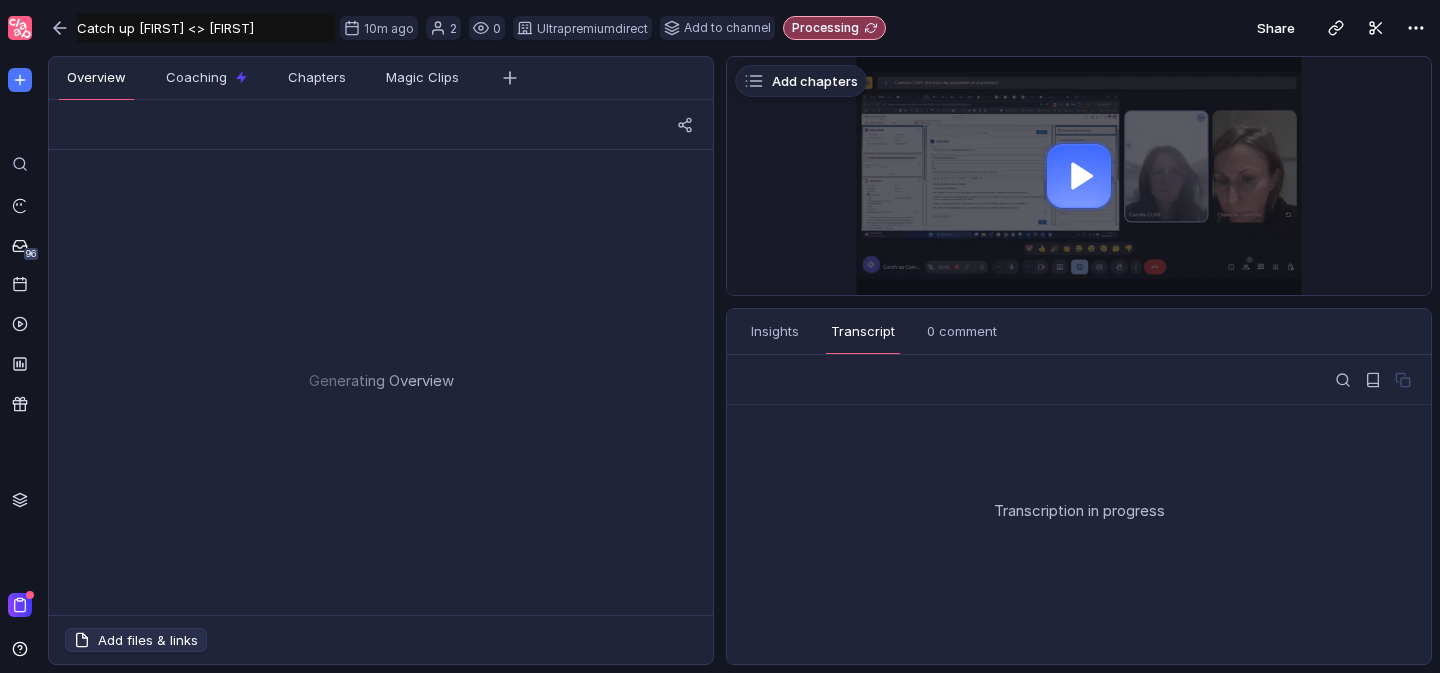 drag, startPoint x: 928, startPoint y: 166, endPoint x: 698, endPoint y: 171, distance: 230.05434 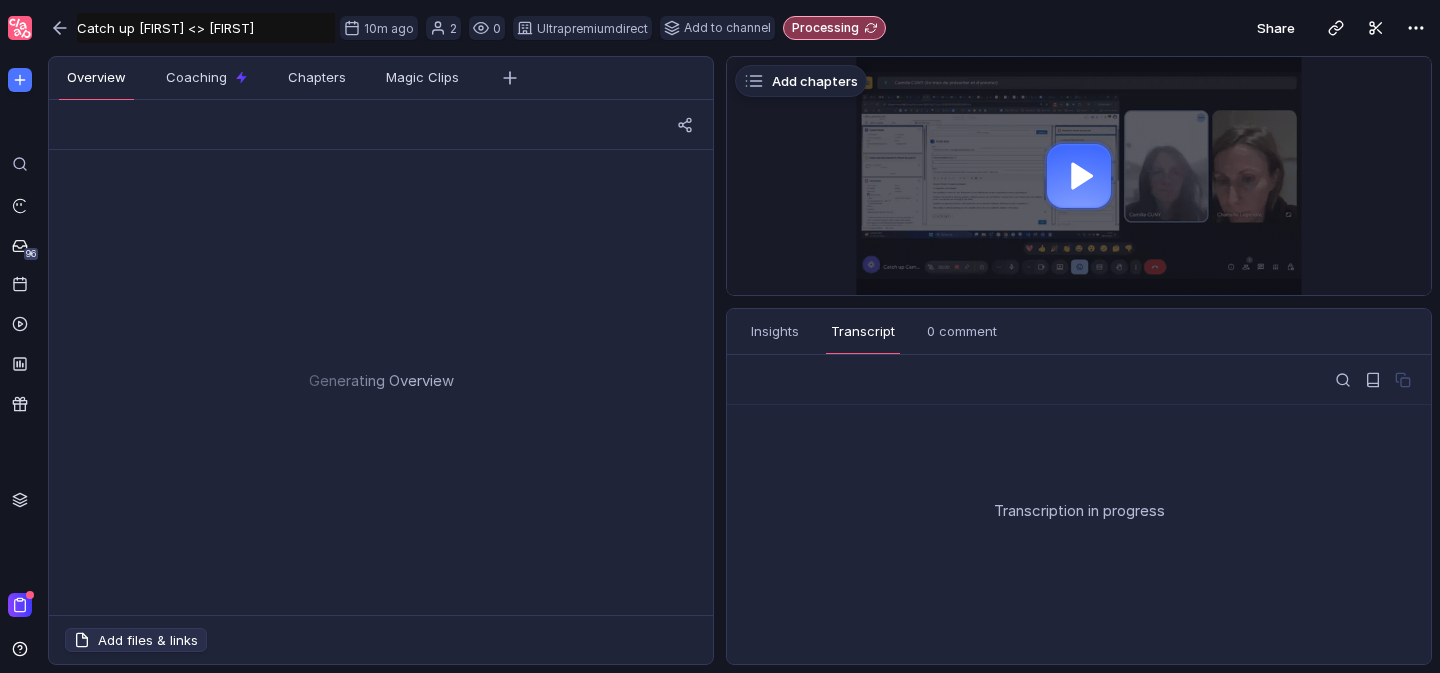 click on "Overview Insights Transcript Coaching Chapters Magic Clips Generating Overview Add files & links Drop here to add file to recording Charlotte Legendre 11 minutes ago Add chapters Loading... 1.0x 1.0x 00:00  /  10:09 Comment Record Insights Transcript 0 comment Overview Coaching Magic Clips Transcription in progress" at bounding box center [740, 364] 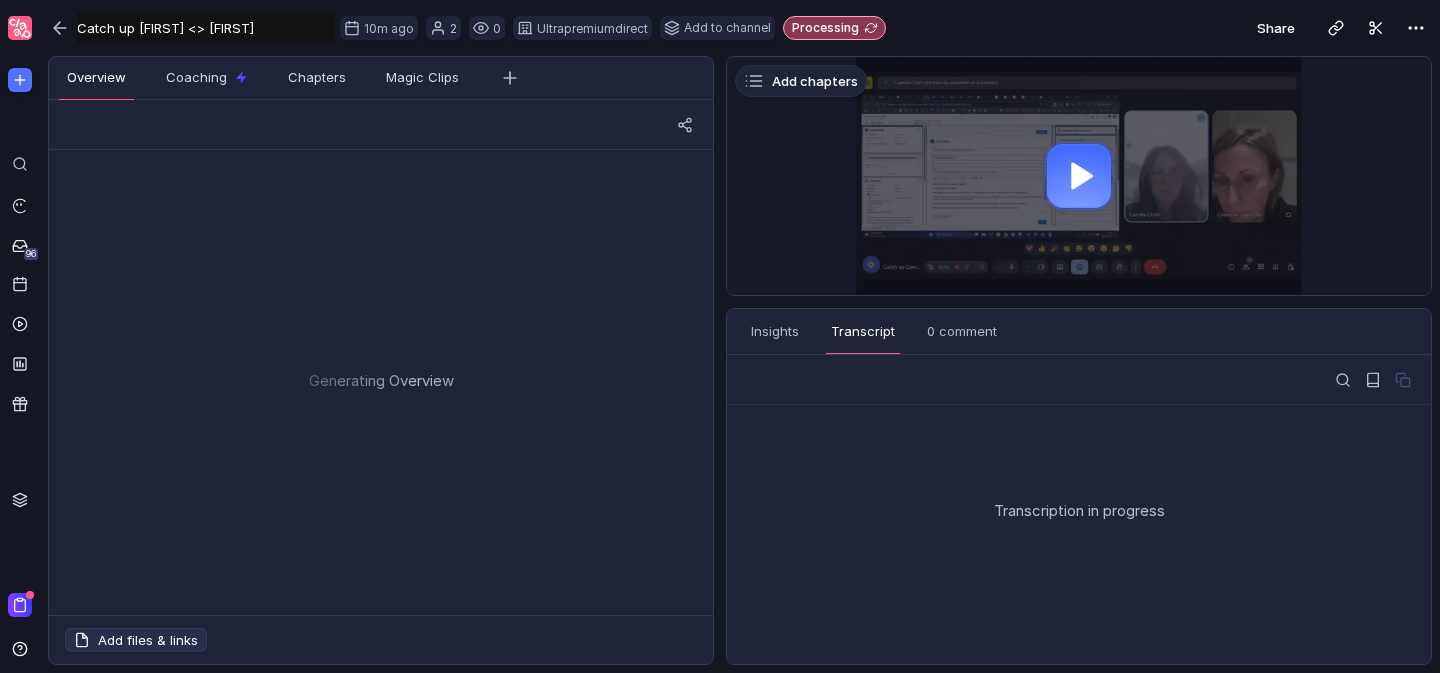 drag, startPoint x: 719, startPoint y: 176, endPoint x: 607, endPoint y: 169, distance: 112.21854 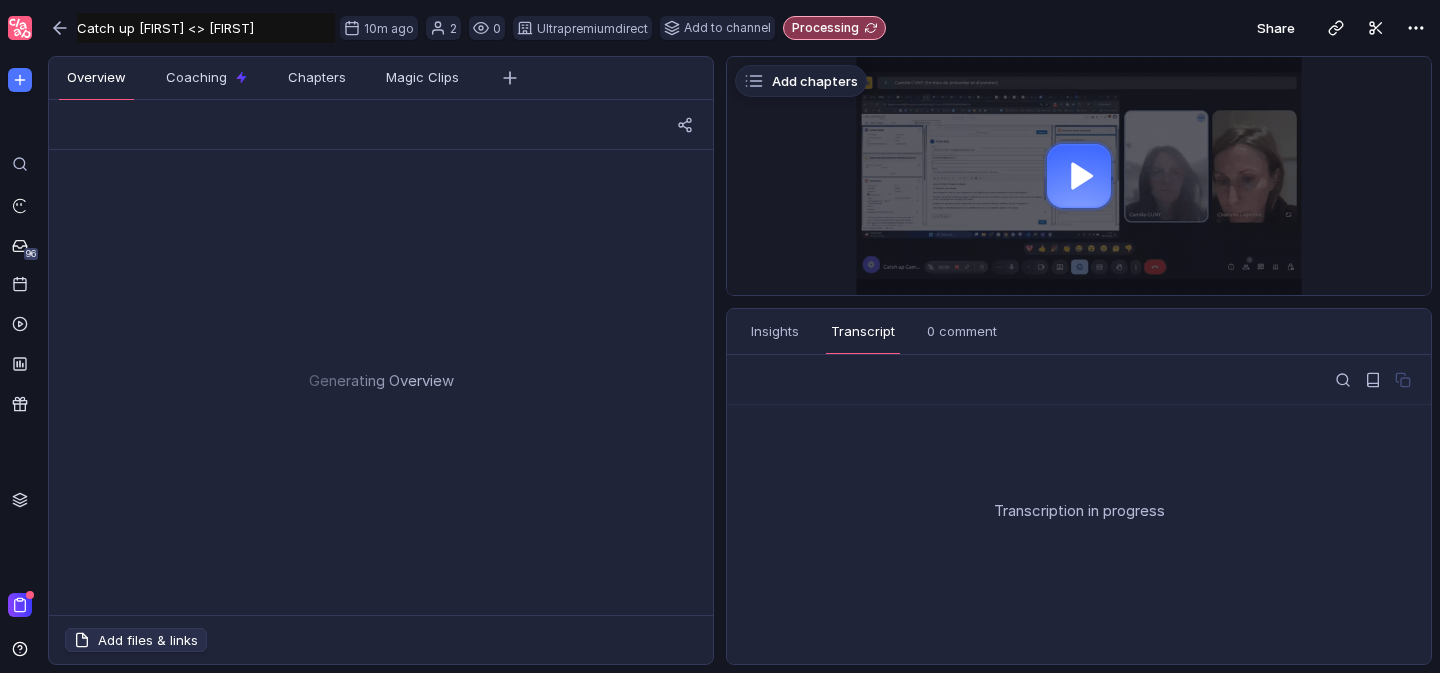 click on "Overview Insights Transcript Coaching Chapters Magic Clips Generating Overview Add files & links Drop here to add file to recording Charlotte Legendre 11 minutes ago Add chapters Loading... 1.0x 1.0x 00:00  /  10:09 Comment Record Insights Transcript 0 comment Overview Coaching Magic Clips Transcription in progress" at bounding box center [740, 364] 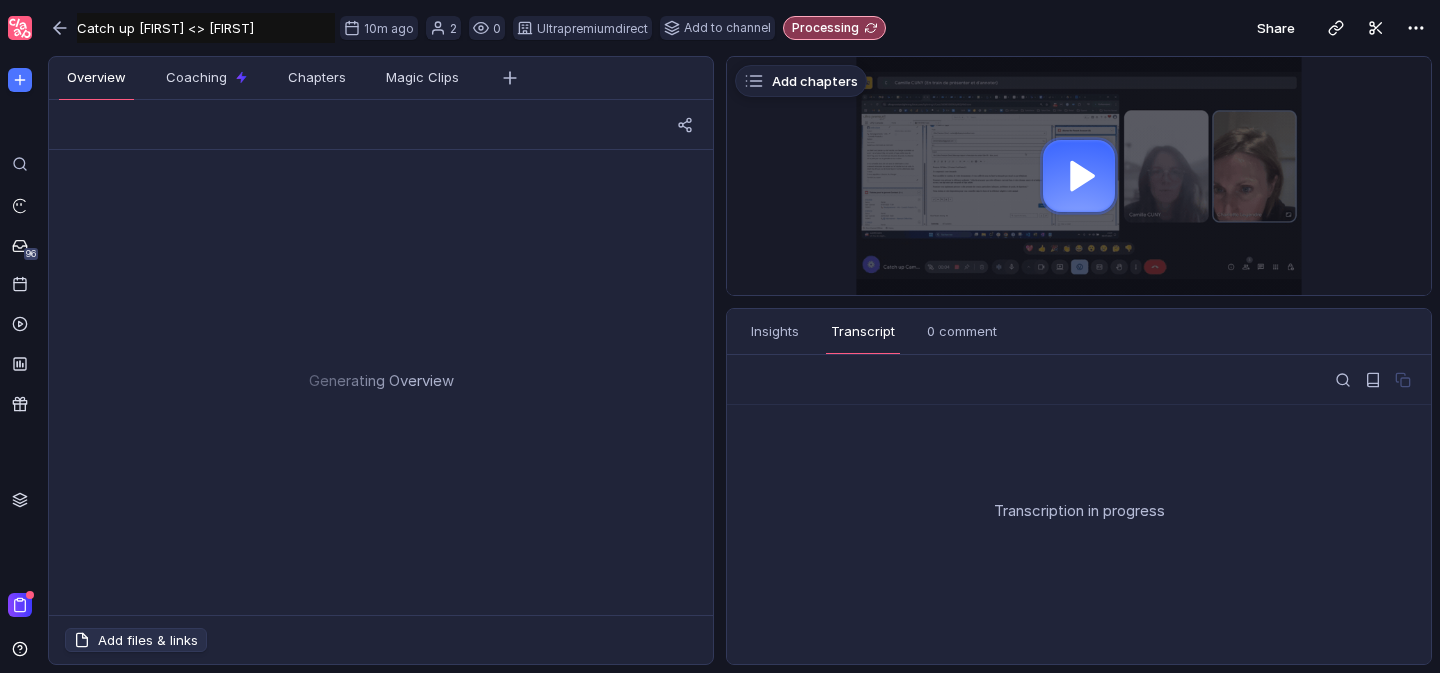 click at bounding box center [1079, 176] 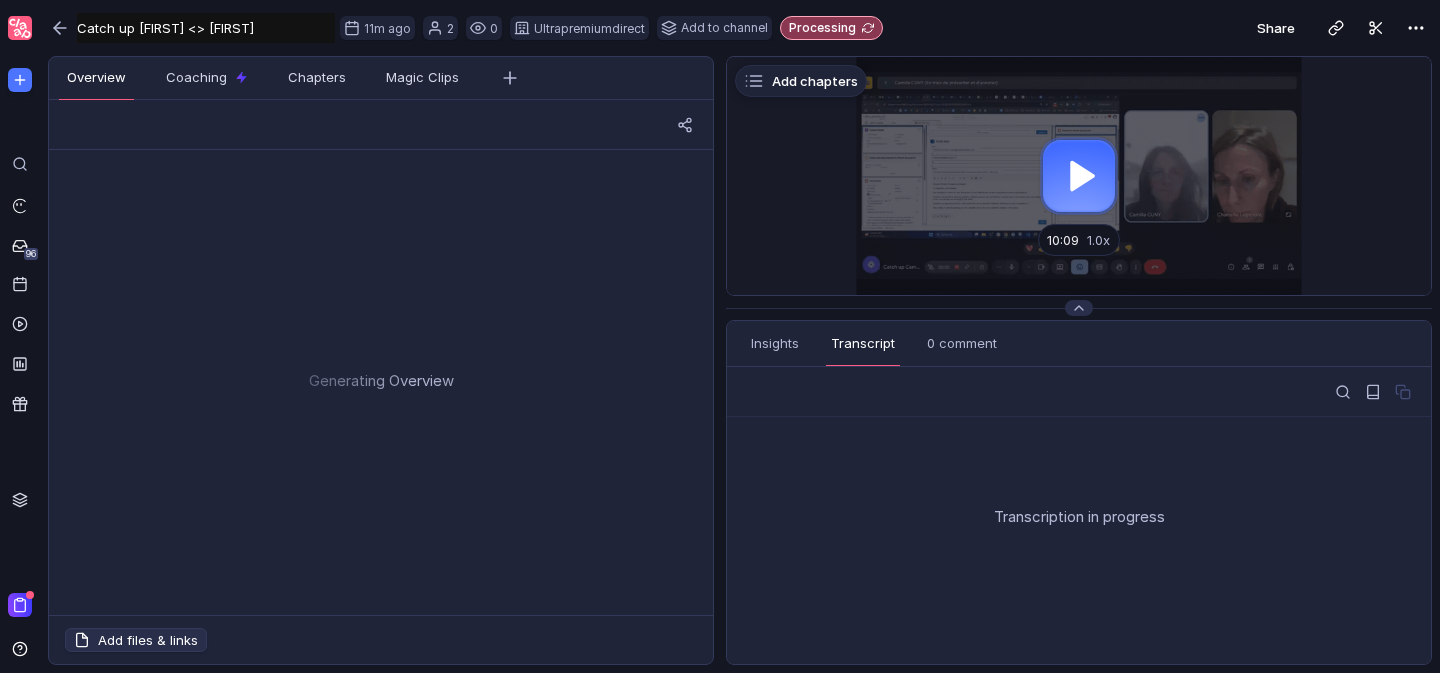 click at bounding box center [1079, 176] 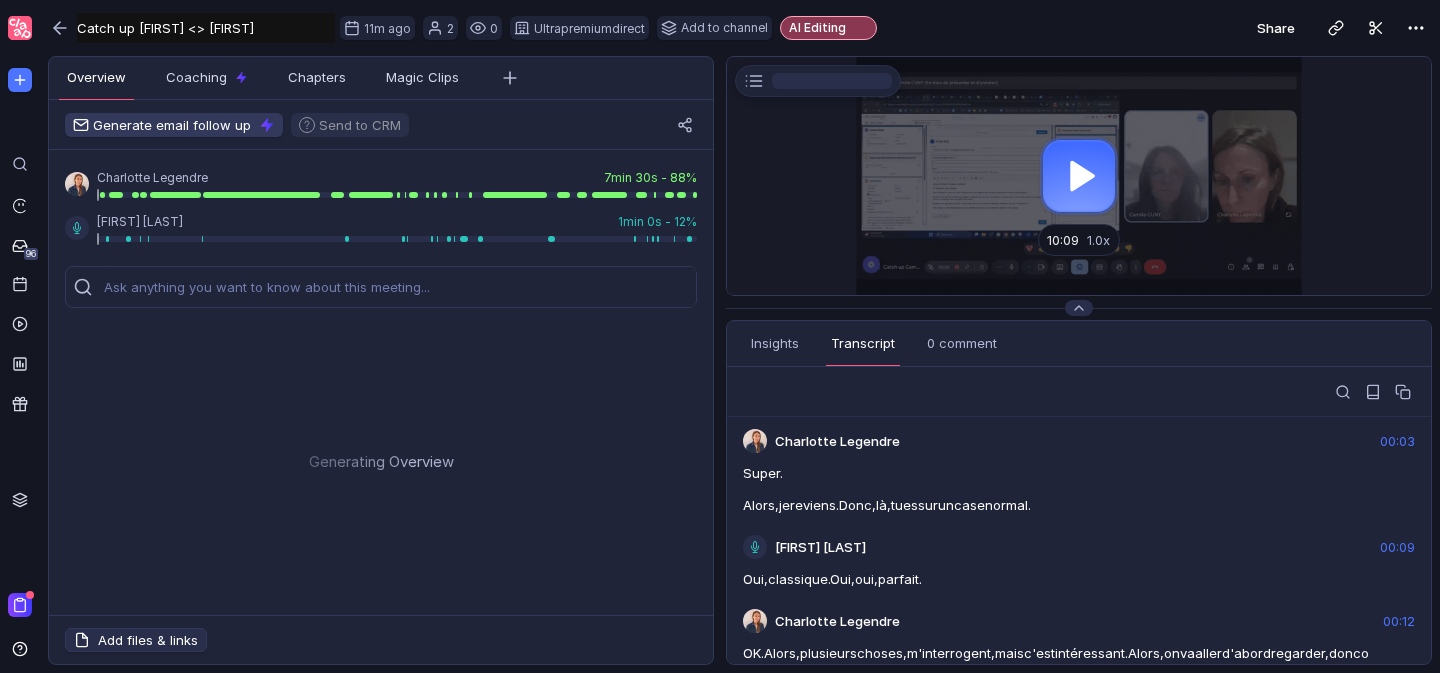 click at bounding box center (1079, 176) 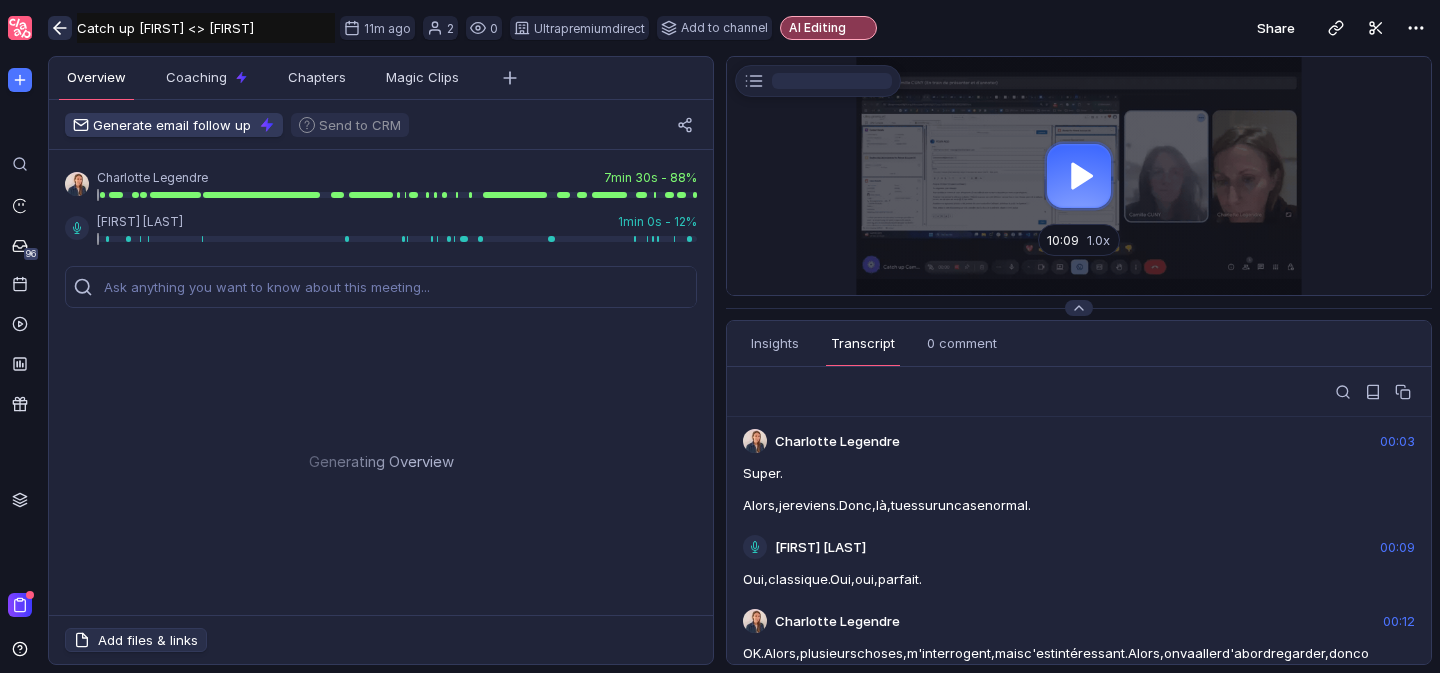 click at bounding box center [60, 28] 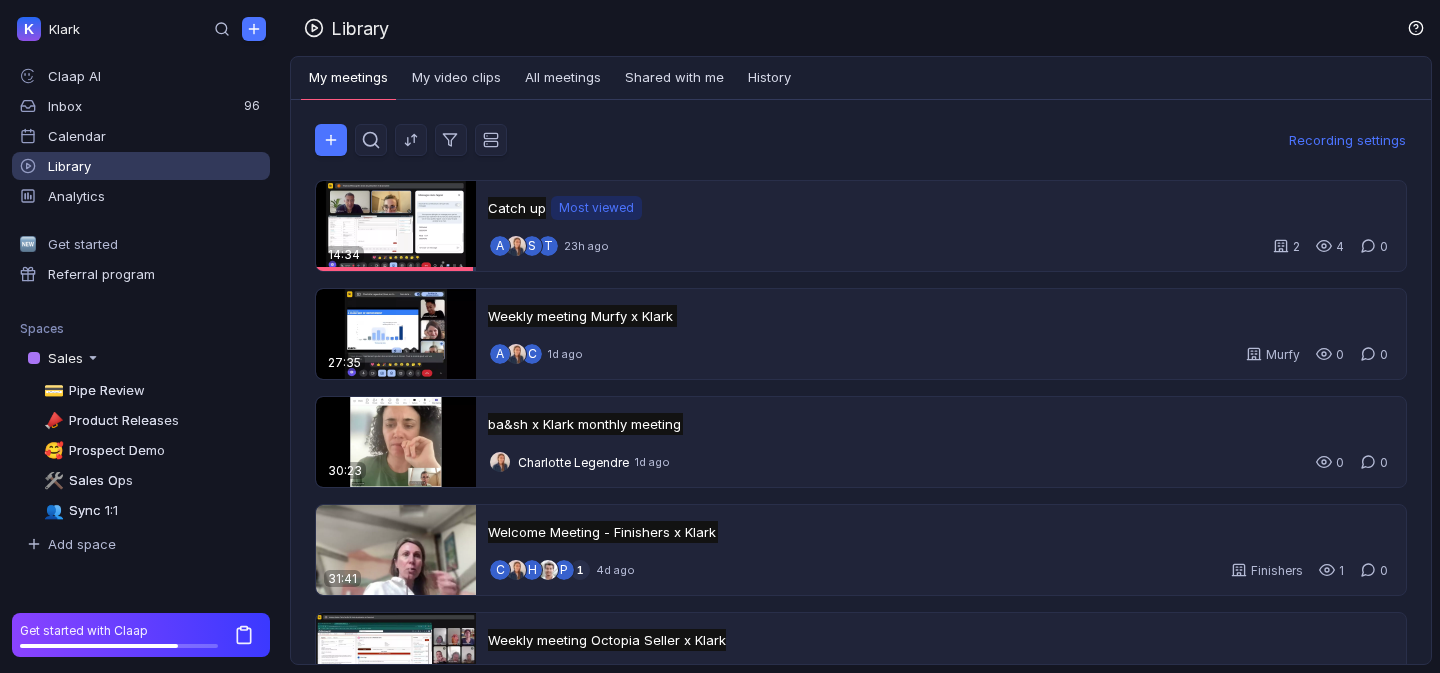 scroll, scrollTop: 0, scrollLeft: 0, axis: both 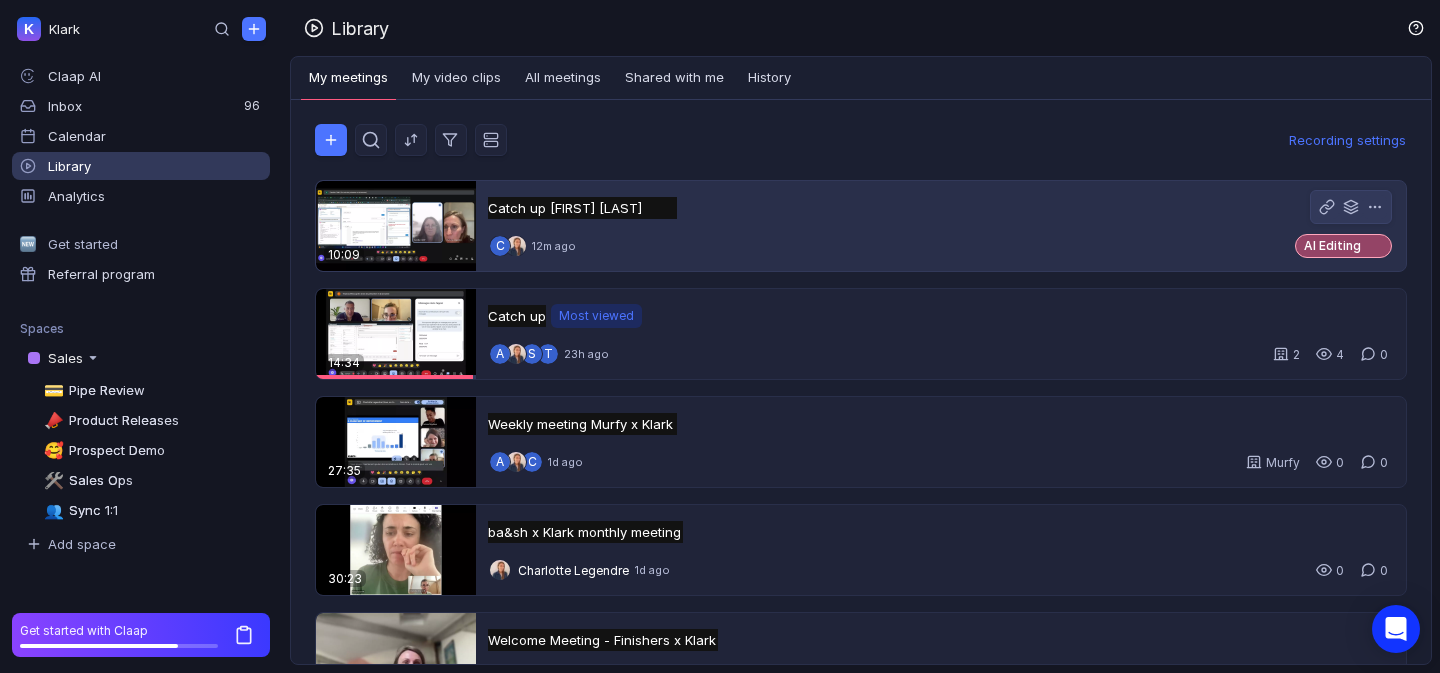 click on "Catch up Camille <> Charlotte Catch up Camille <> Charlotte Untitled C 12m ago AI Editing" at bounding box center (941, 226) 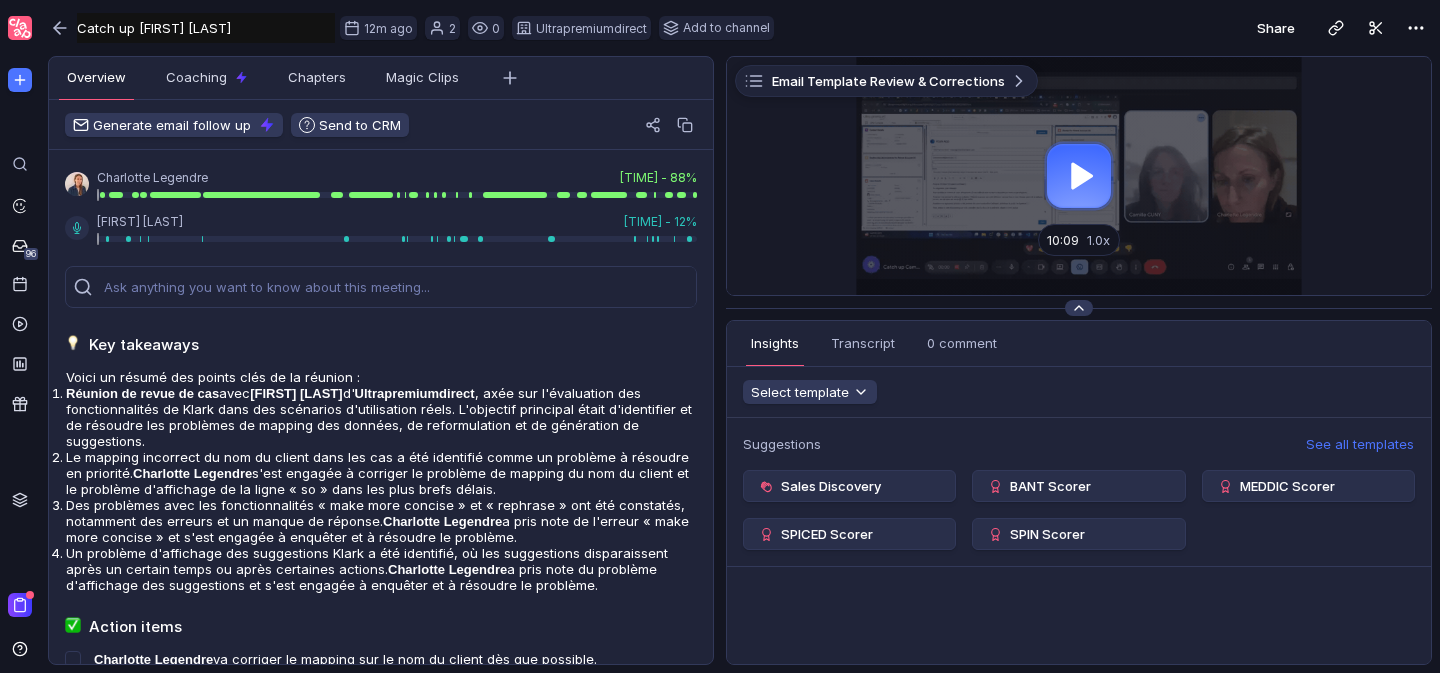 click at bounding box center [1079, 308] 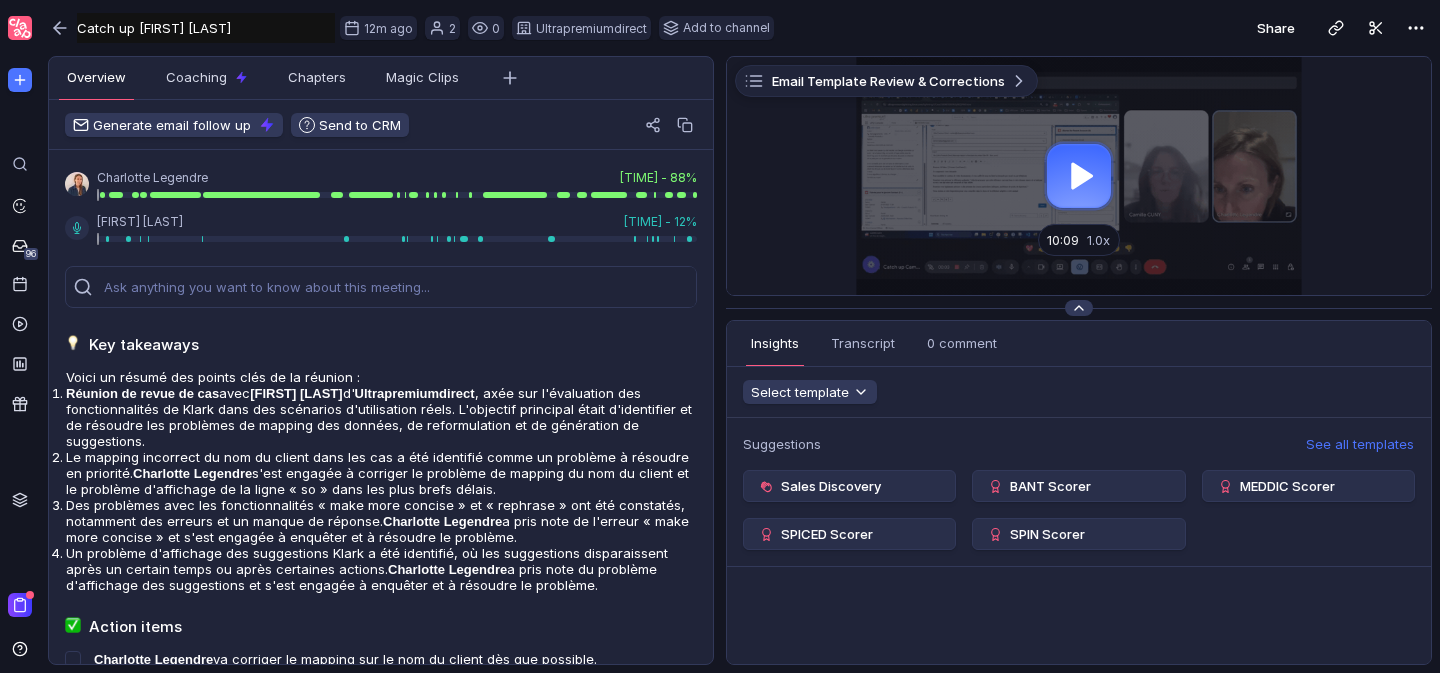 click at bounding box center (1079, 308) 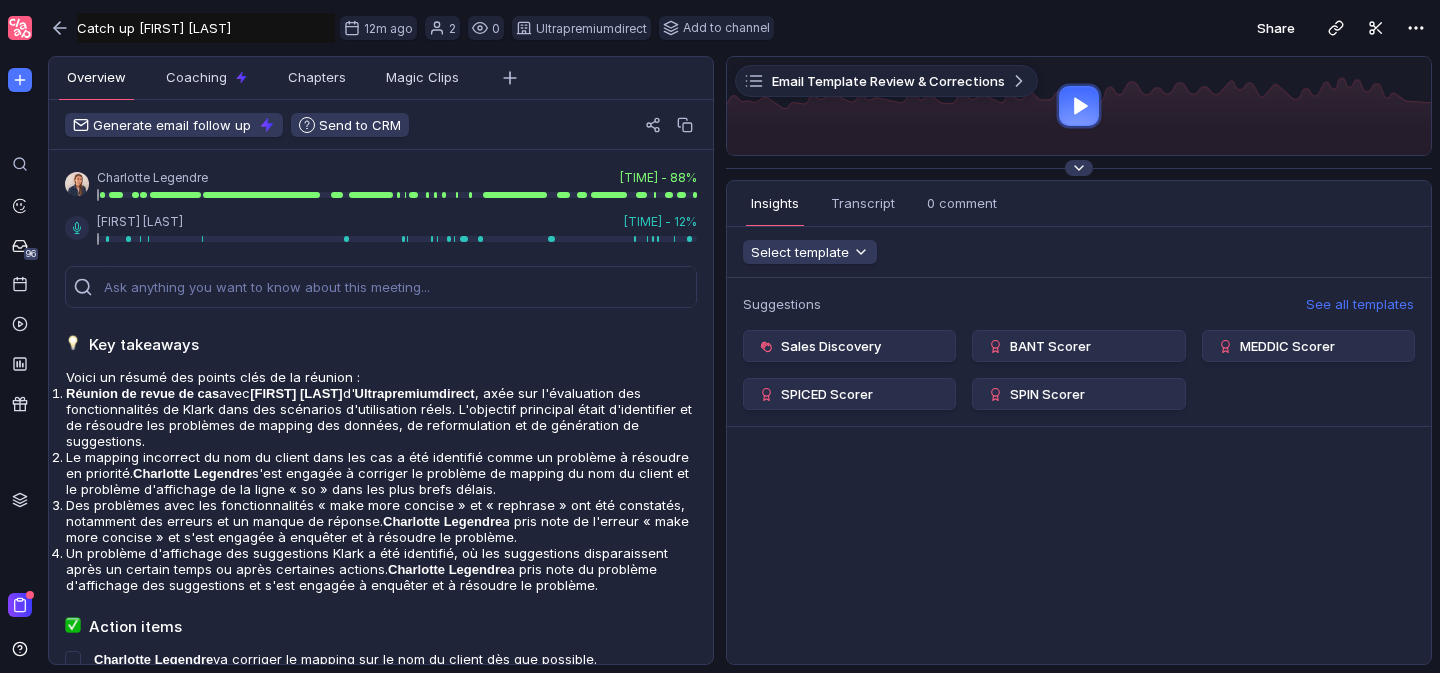 click at bounding box center (1079, 168) 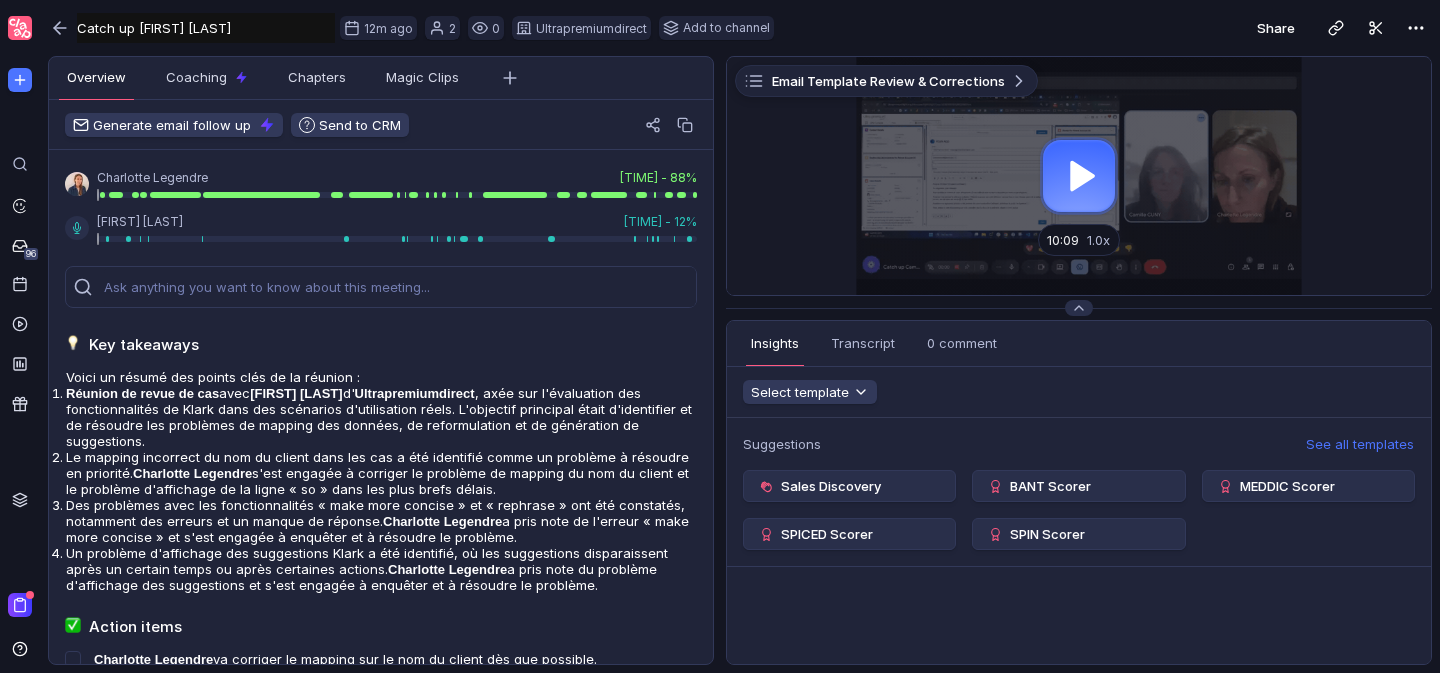 click at bounding box center [1079, 176] 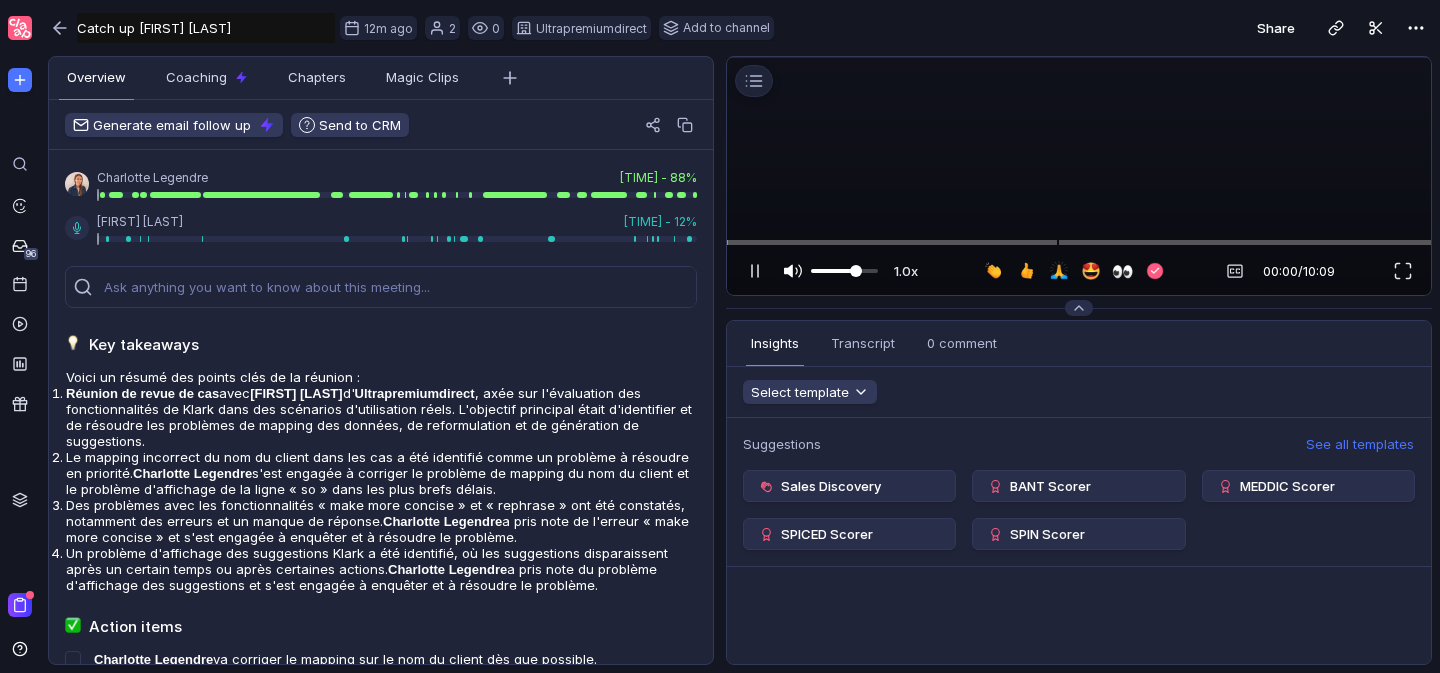 click at bounding box center [789, 271] 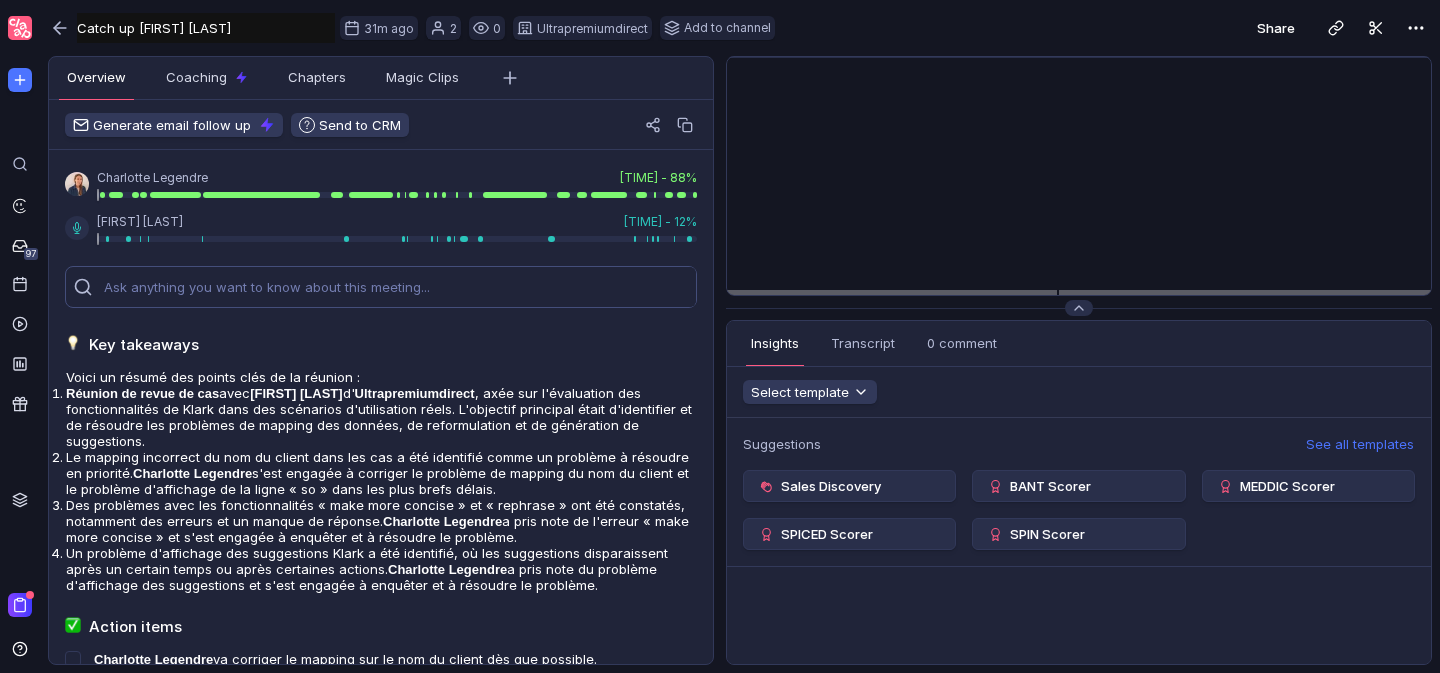 drag, startPoint x: 1008, startPoint y: 127, endPoint x: 263, endPoint y: 277, distance: 759.9507 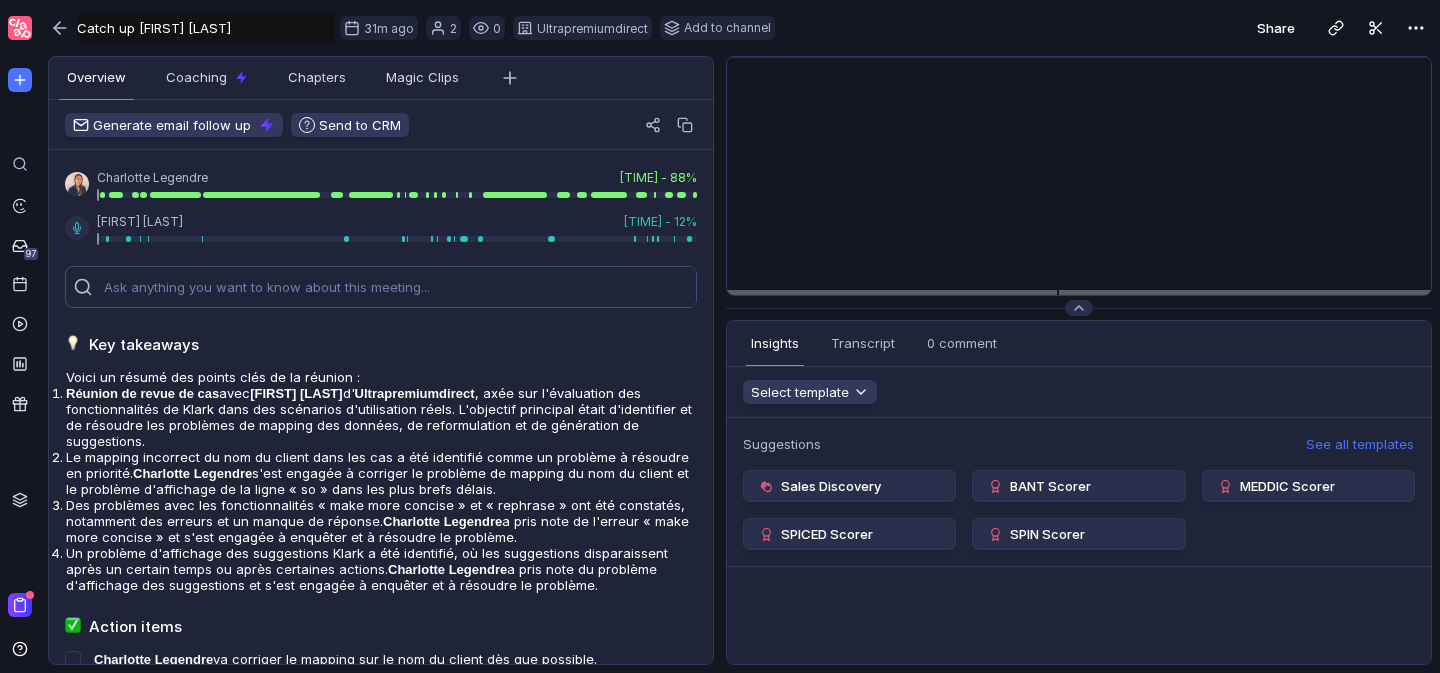 click on "Overview Insights Transcript Coaching Chapters Magic Clips Generate email follow up Send to CRM Charlotte Legendre 7min 30s - 88% Camille CUNY 1min 0s - 12% Key takeaways Voici un résumé des points clés de la réunion : Réunion de revue de cas  avec  Camille CUNY  d' Ultrapremiumdirect , axée sur l'évaluation des fonctionnalités de Klark dans des scénarios d'utilisation réels. L'objectif principal était d'identifier et de résoudre les problèmes de mapping des données, de reformulation et de génération de suggestions. Le mapping incorrect du nom du client dans les cas a été identifié comme un problème à résoudre en priorité.  Charlotte Legendre  s'est engagée à corriger le problème de mapping du nom du client et le problème d'affichage de la ligne « so » dans les plus brefs délais. Des problèmes avec les fonctionnalités « make more concise » et « rephrase » ont été constatés, notamment des erreurs et un manque de réponse.  Charlotte Legendre Charlotte Legendre None" at bounding box center [740, 364] 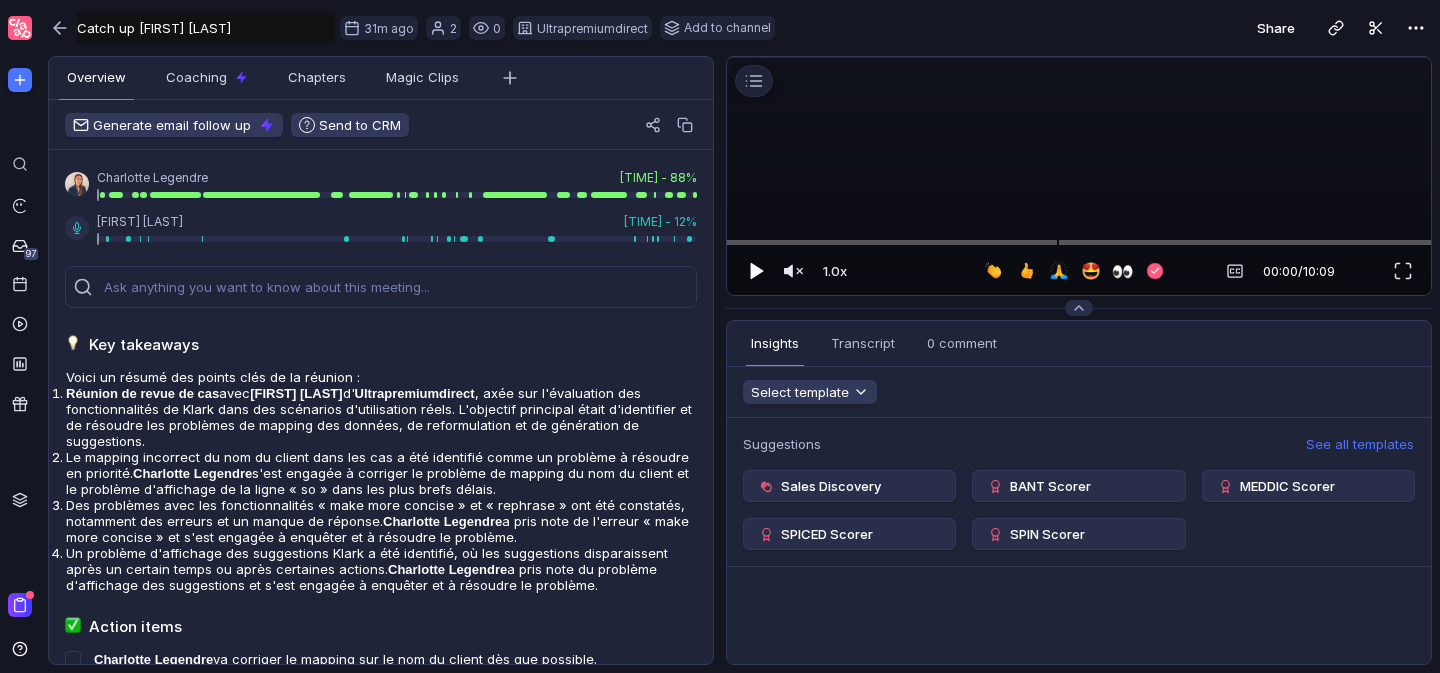 click at bounding box center (757, 271) 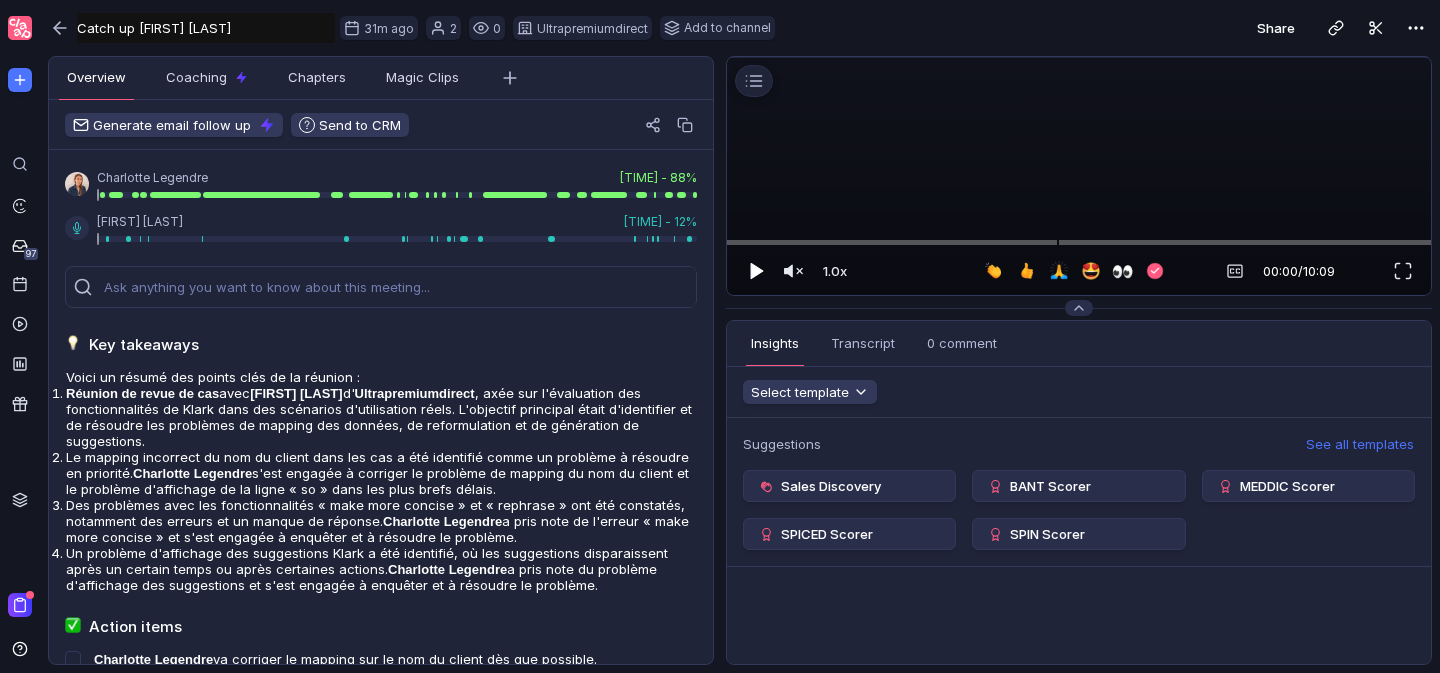 click at bounding box center (755, 271) 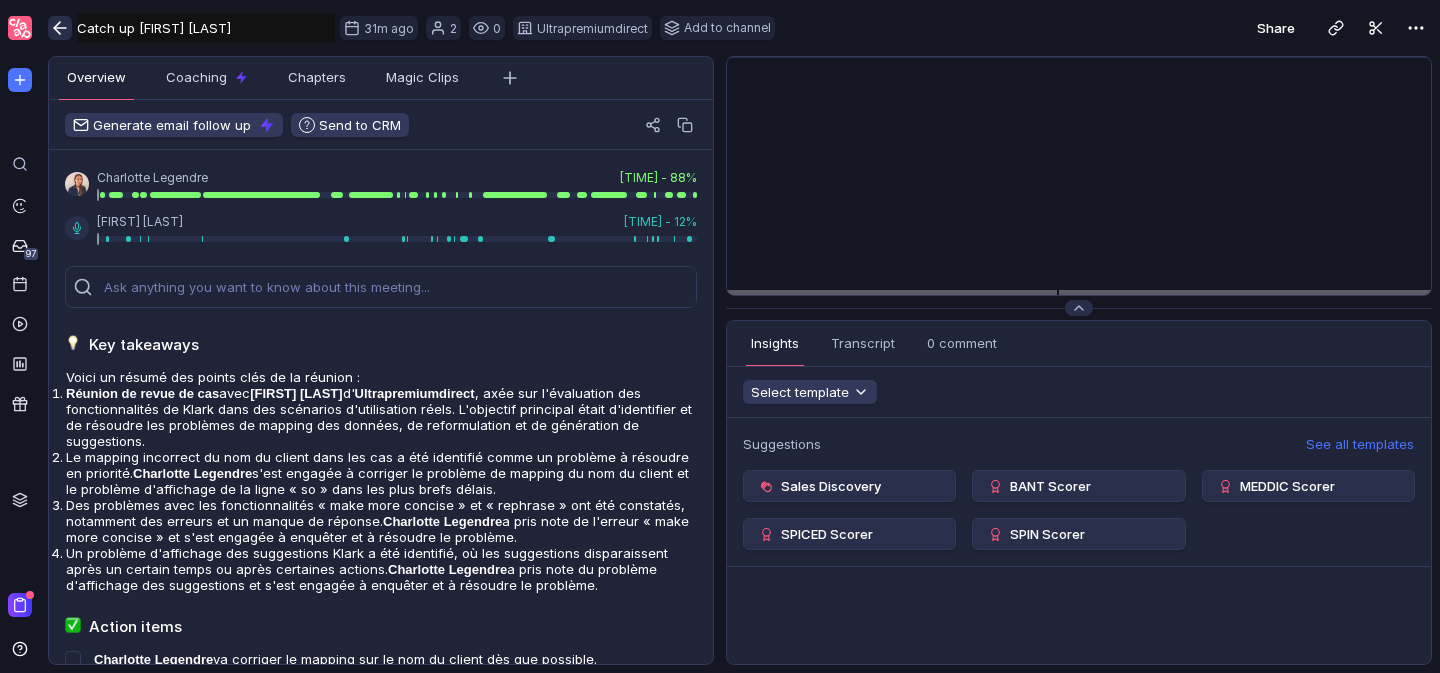 click at bounding box center (60, 28) 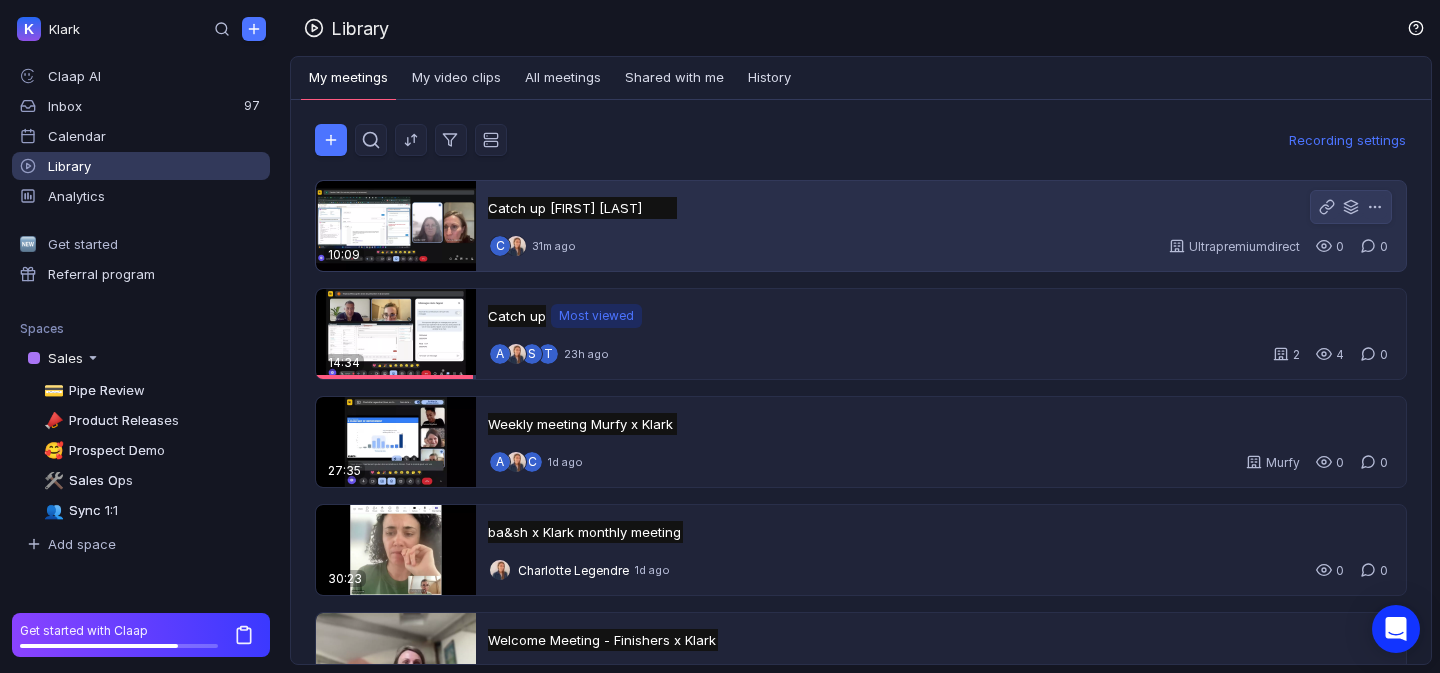 click on "Catch up Camille <> Charlotte Catch up Camille <> Charlotte Untitled C 31m ago Ultrapremiumdirect 0 0" at bounding box center [941, 226] 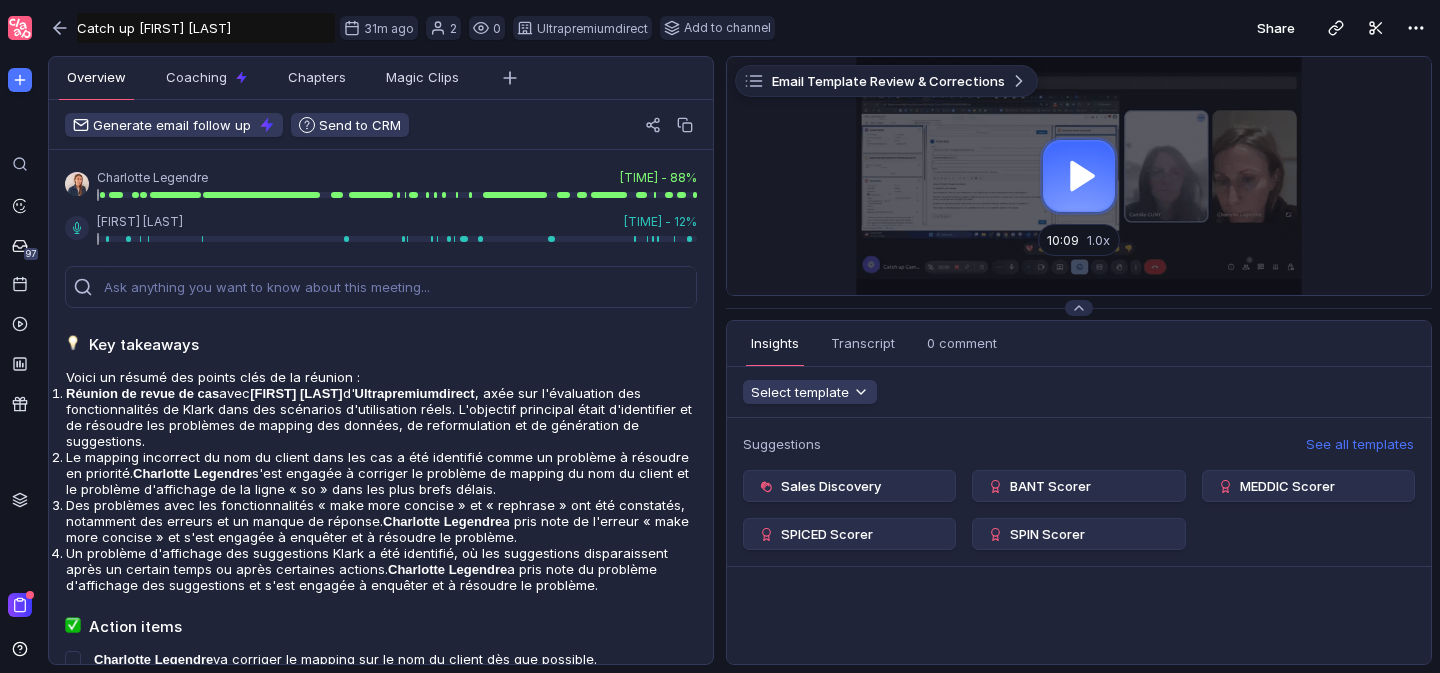 click at bounding box center [1079, 176] 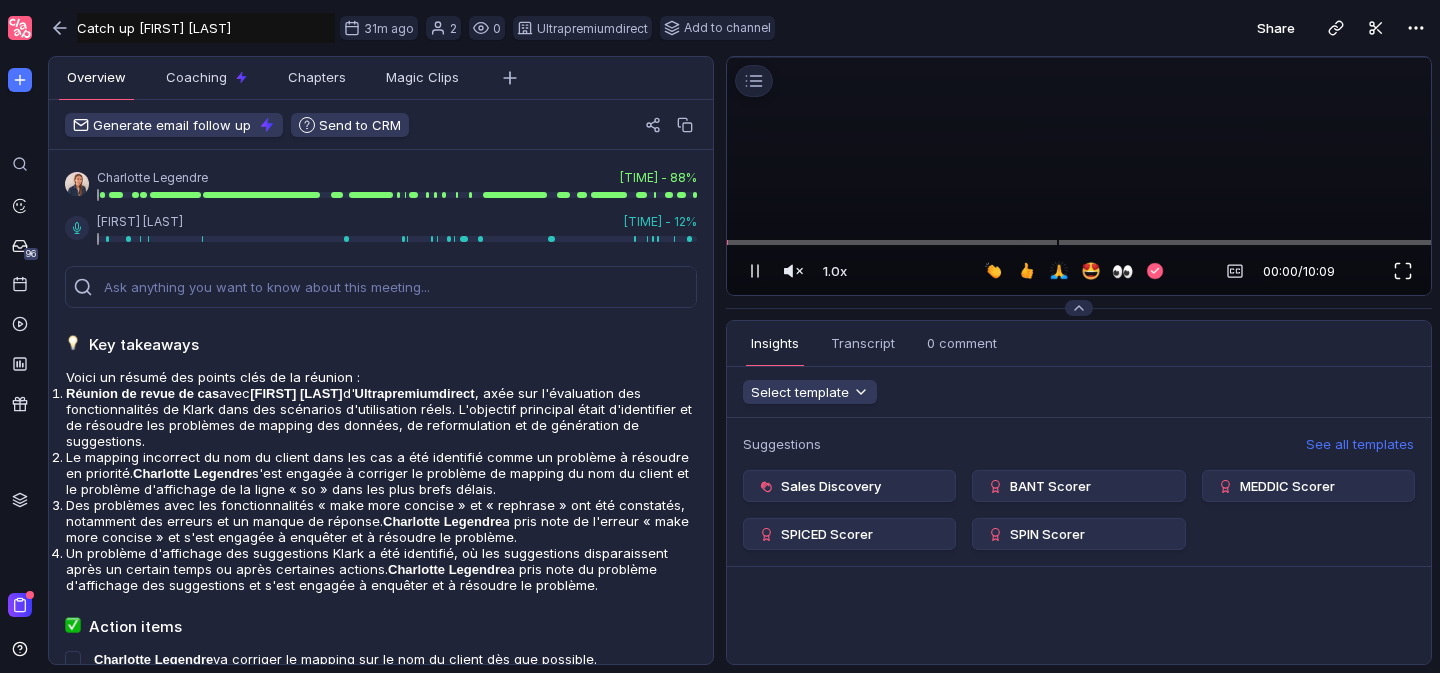 click at bounding box center (1403, 271) 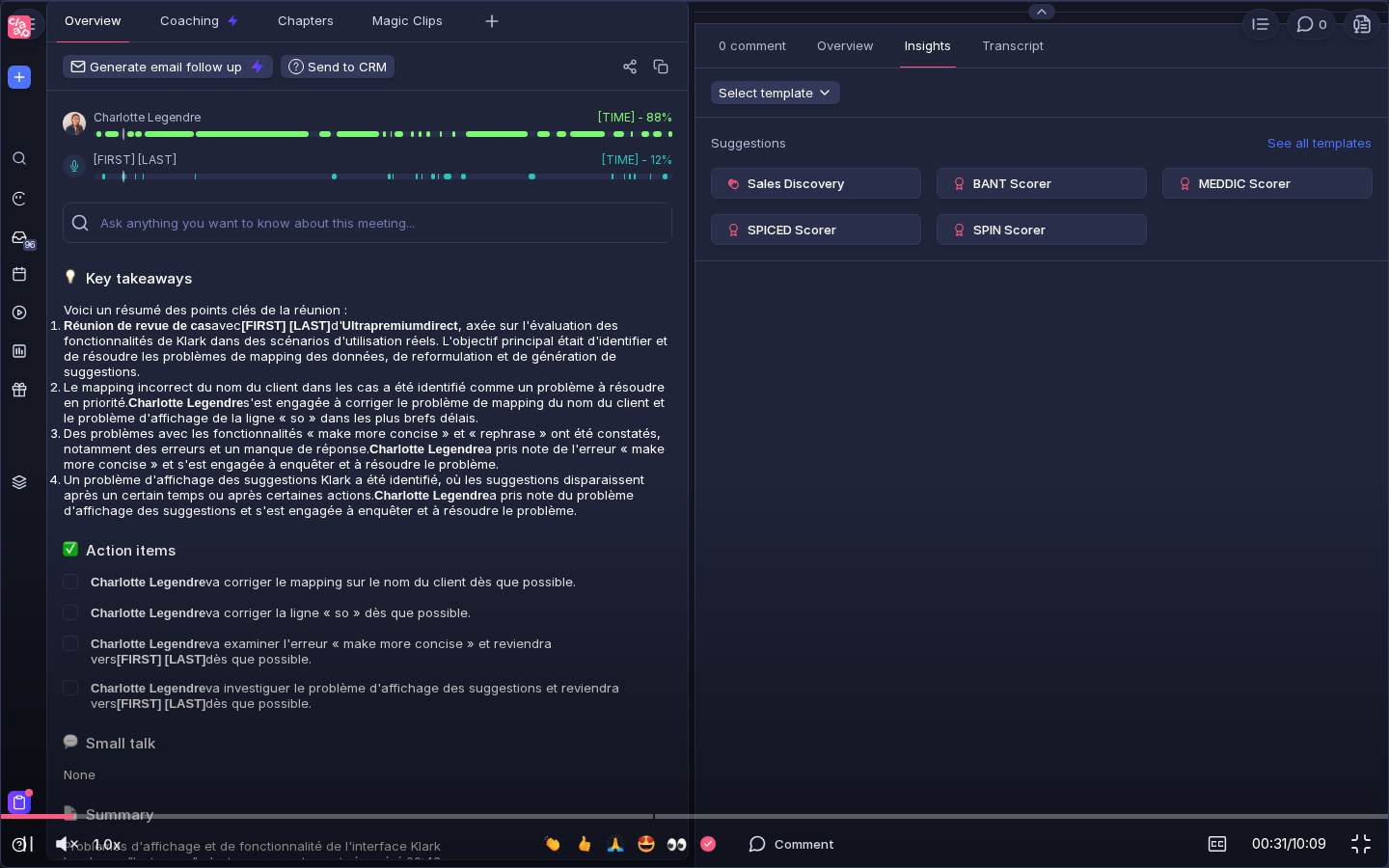 drag, startPoint x: 1386, startPoint y: 463, endPoint x: 1122, endPoint y: 267, distance: 328.80389 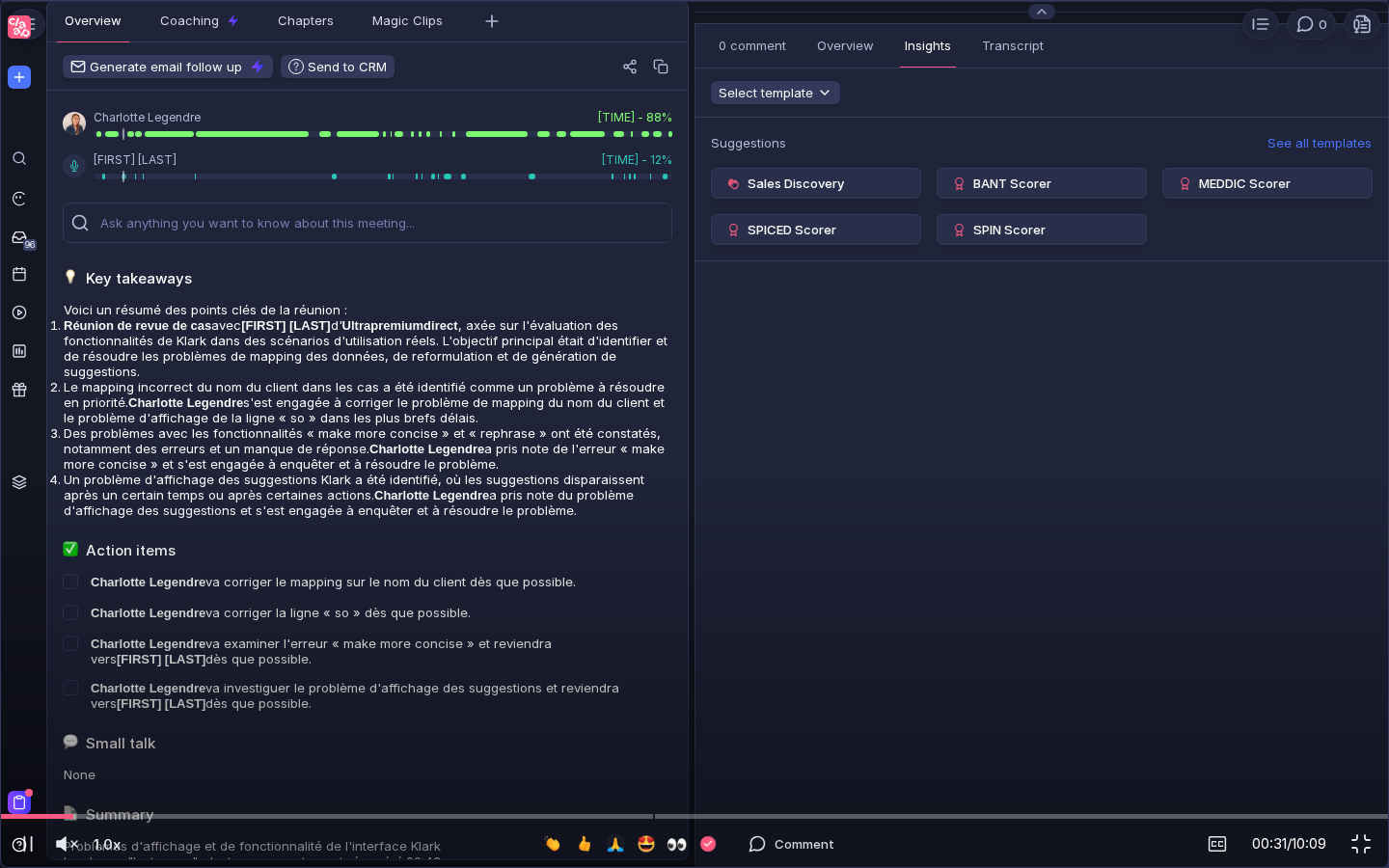 click at bounding box center (694, 44) 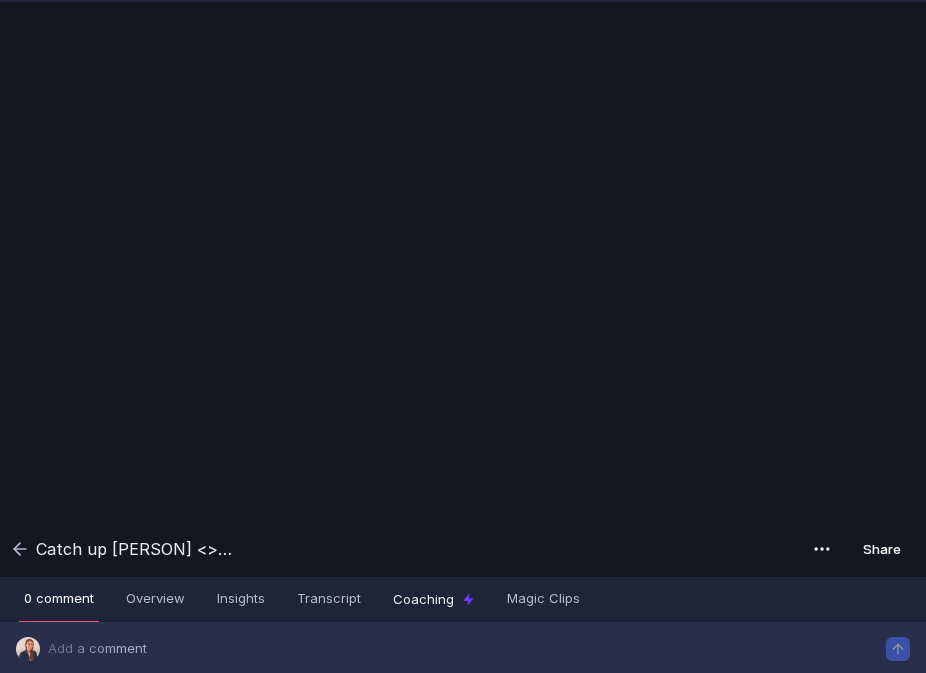 scroll, scrollTop: 0, scrollLeft: 0, axis: both 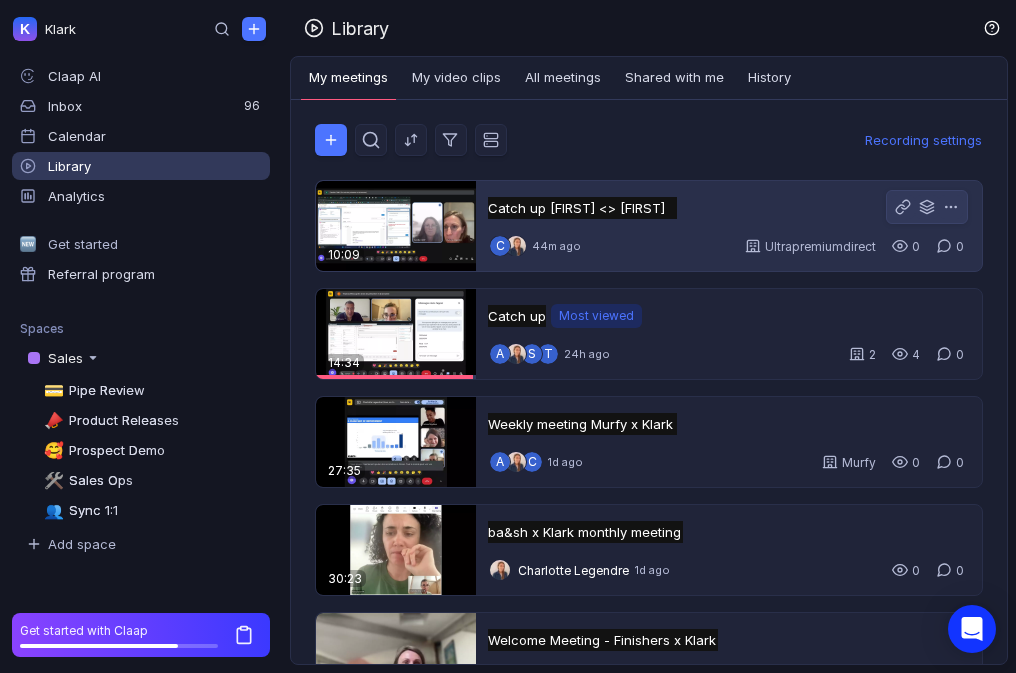 click on "C 44m ago Ultrapremiumdirect 0 0" at bounding box center [729, 246] 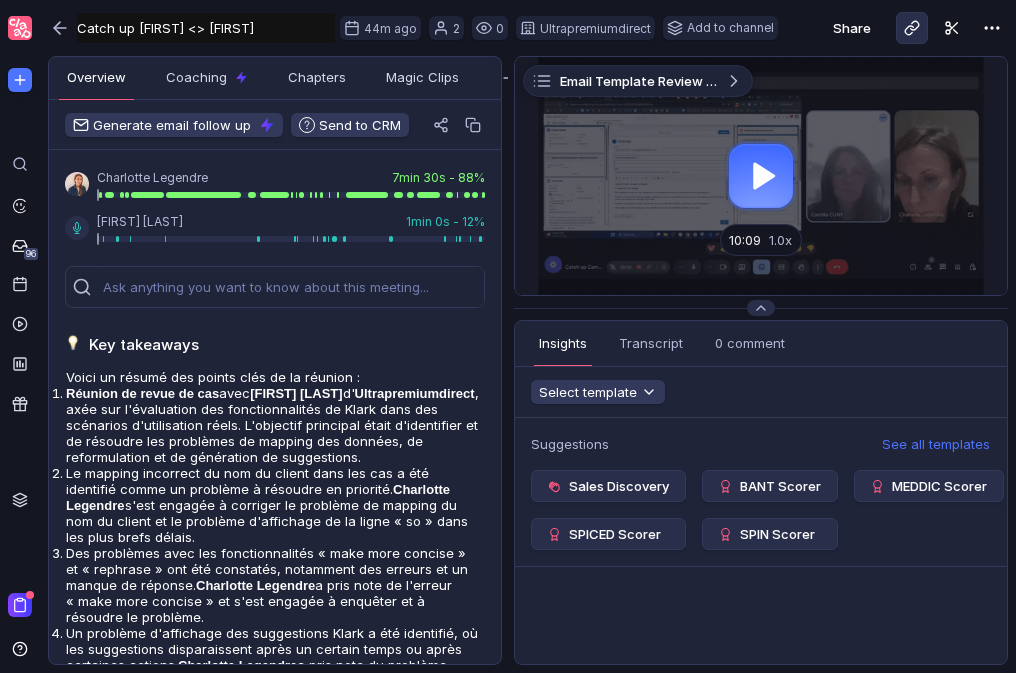 click at bounding box center [912, 28] 